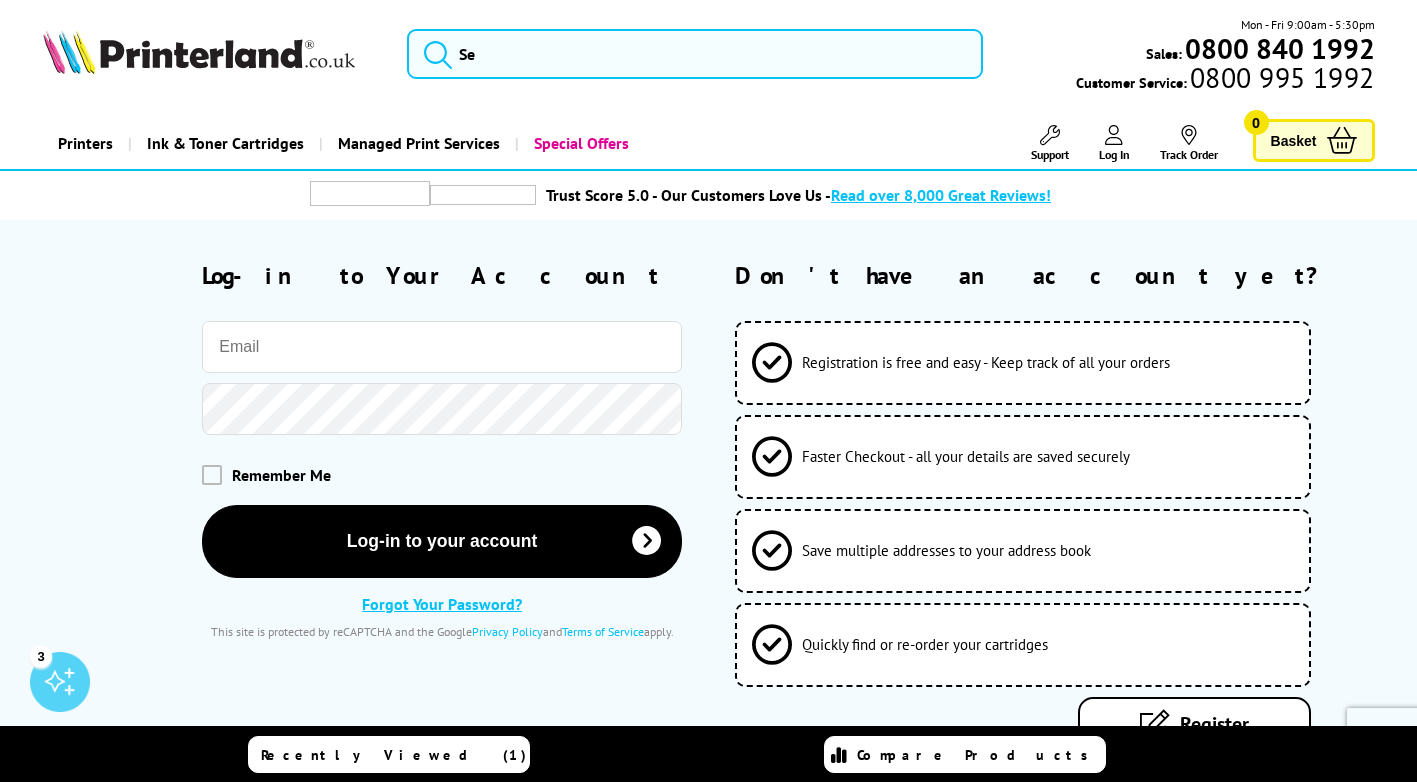 scroll, scrollTop: 0, scrollLeft: 0, axis: both 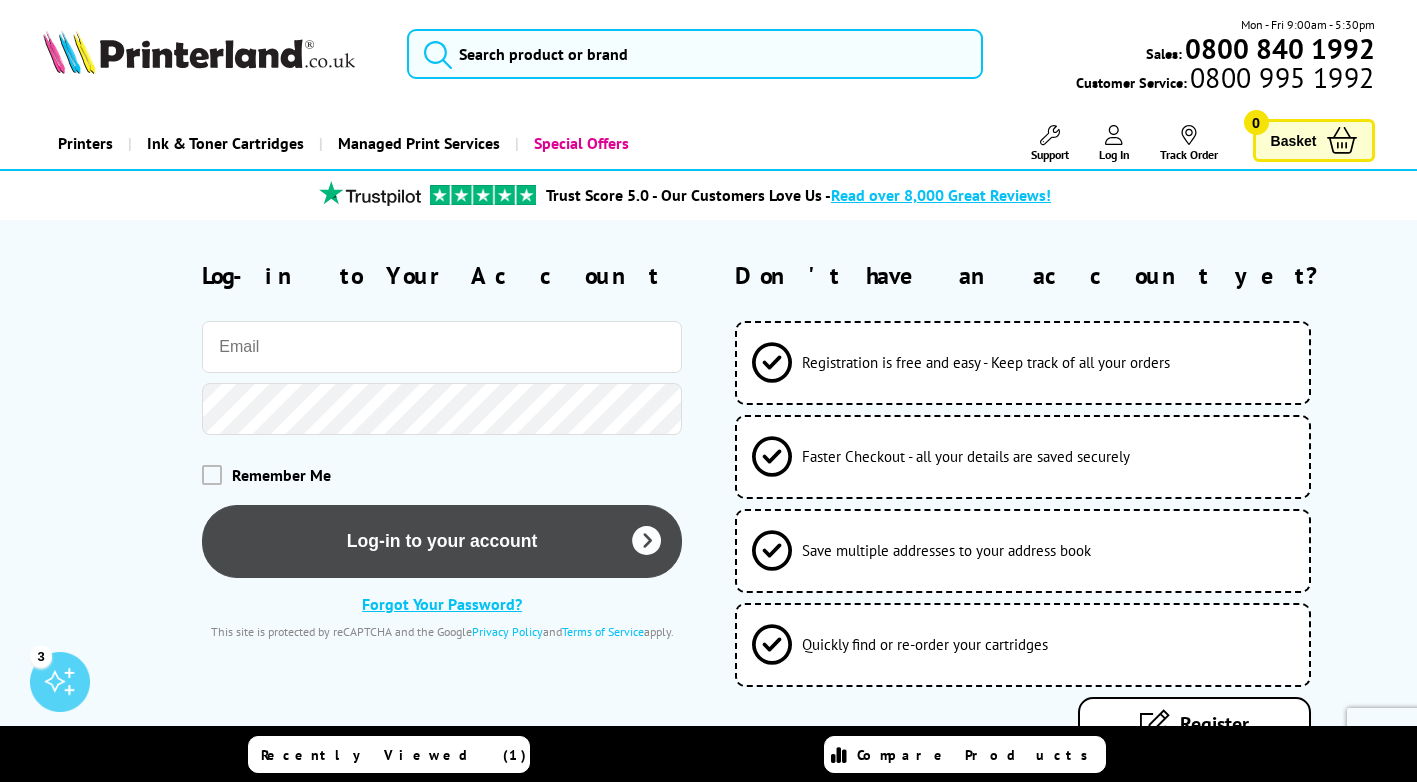 type on "[EMAIL]" 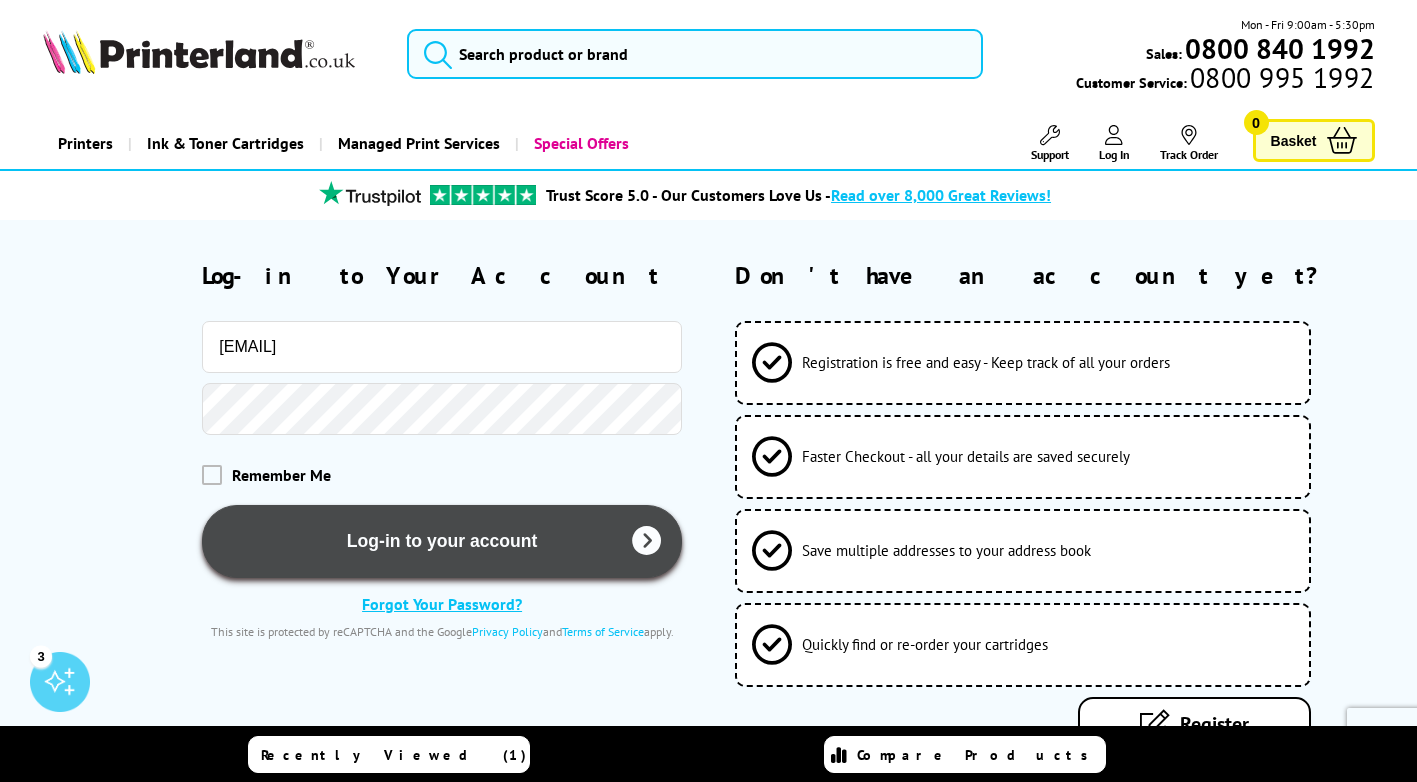 click on "Log-in to your account" at bounding box center [442, 541] 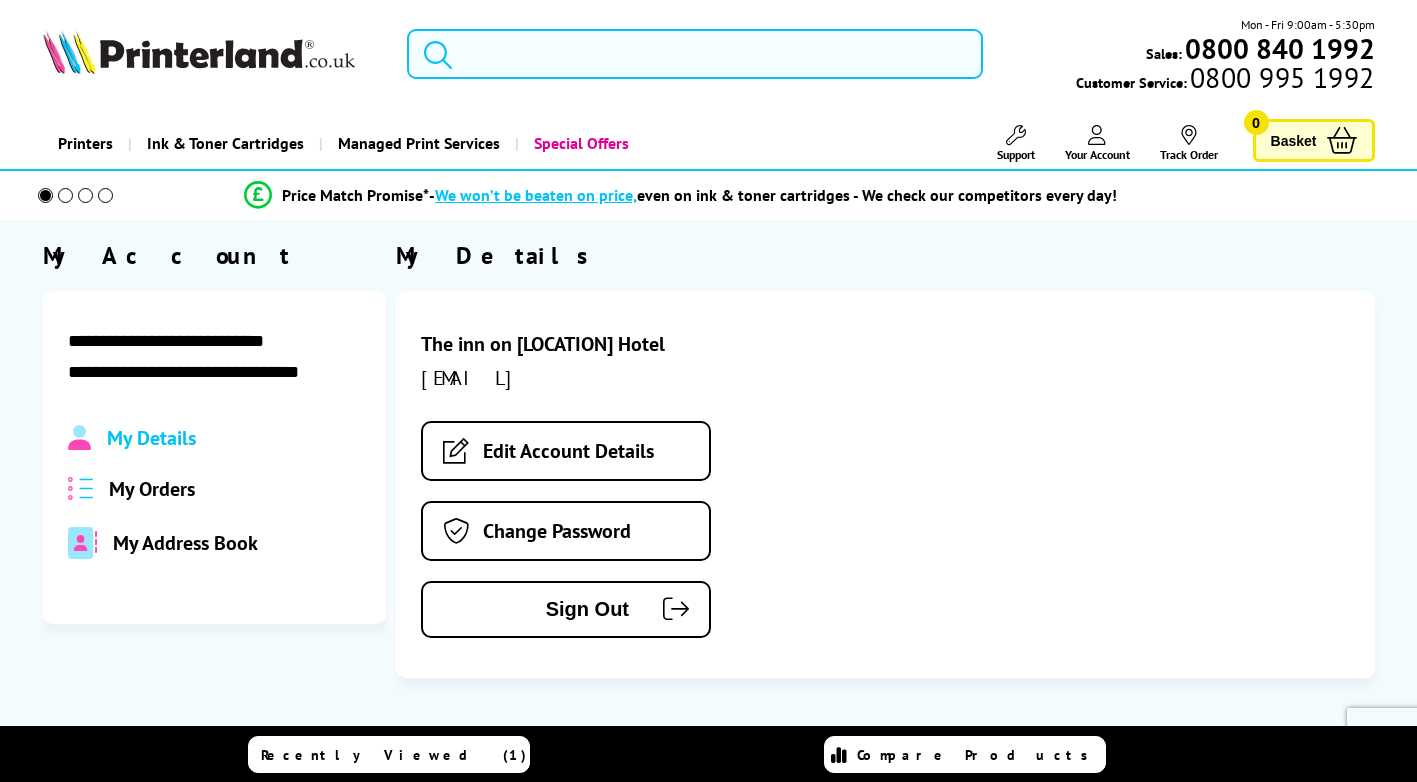 scroll, scrollTop: 0, scrollLeft: 0, axis: both 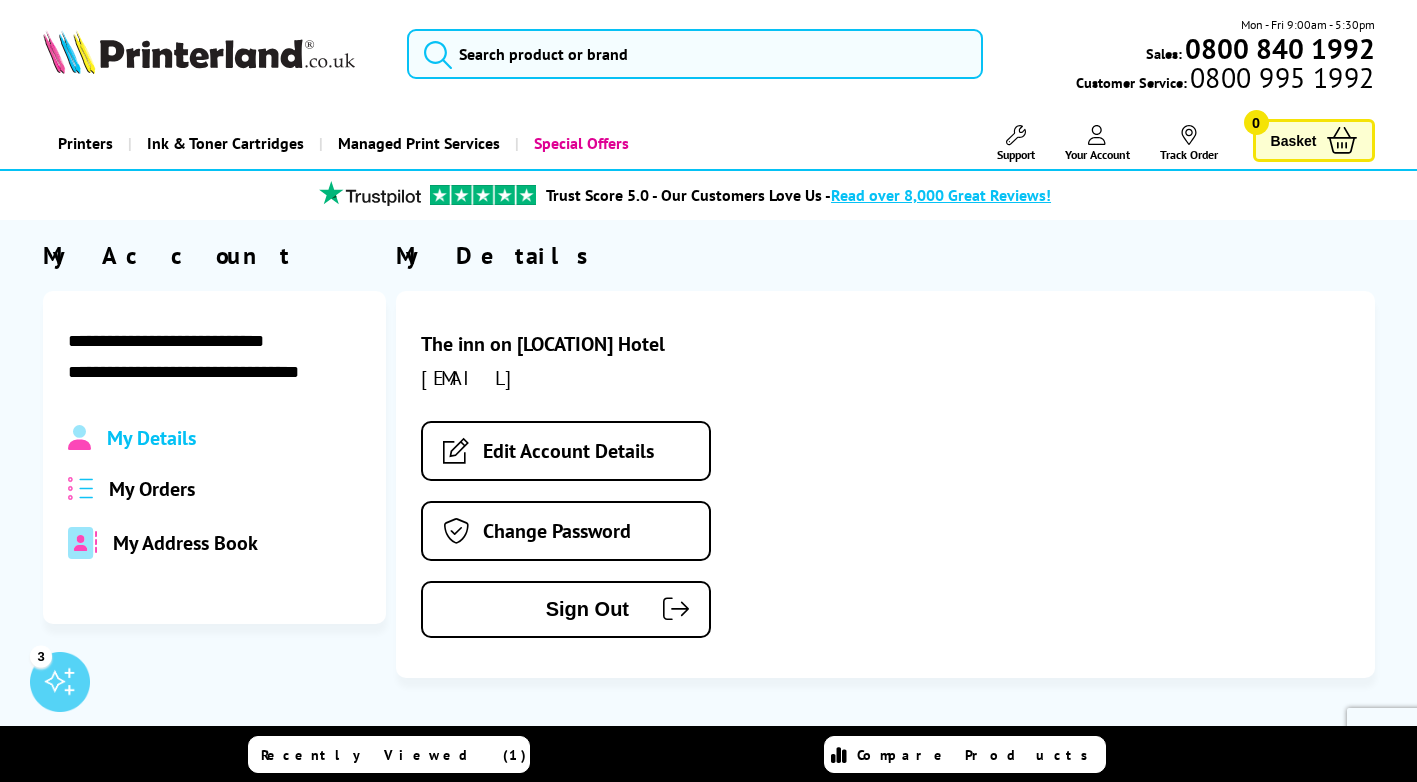 click on "My Orders" at bounding box center [152, 489] 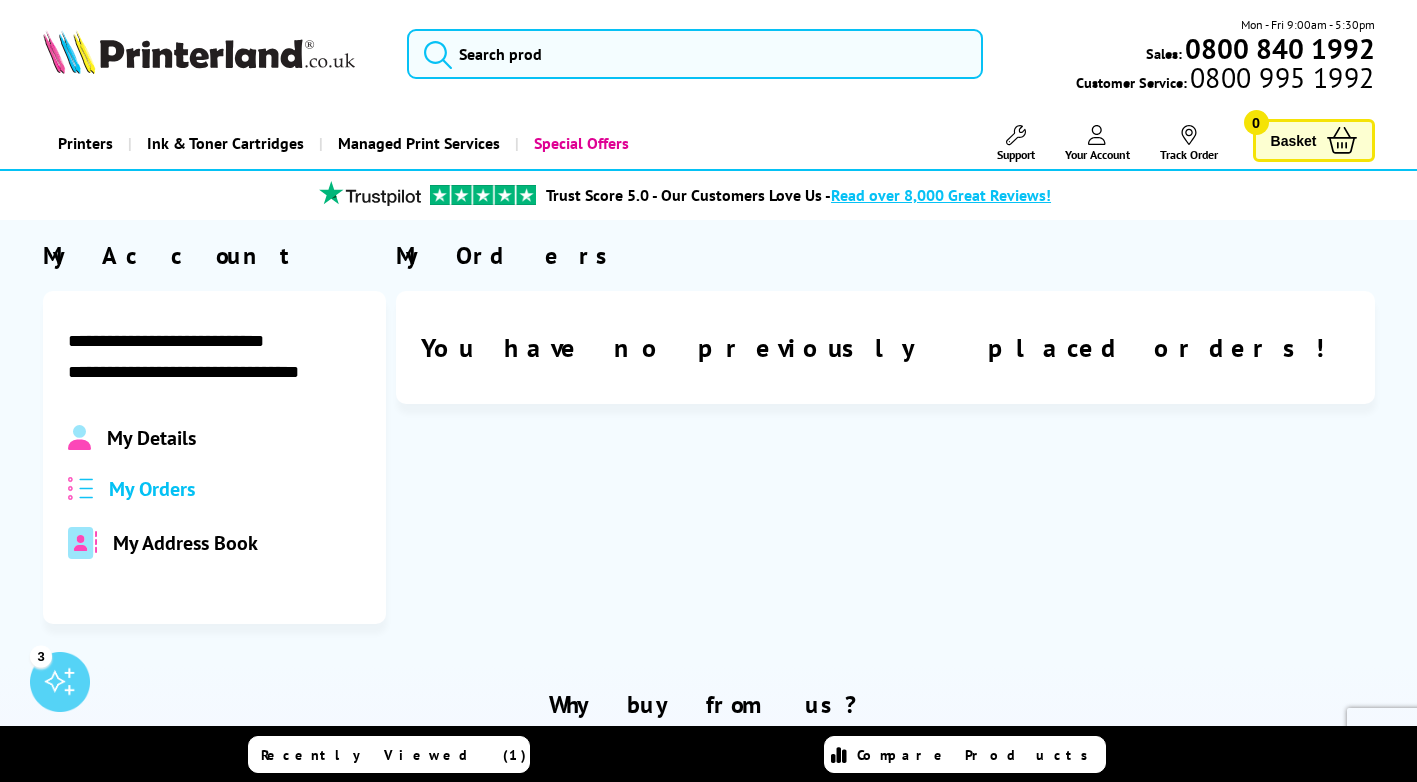 click on "My Address Book" at bounding box center [185, 543] 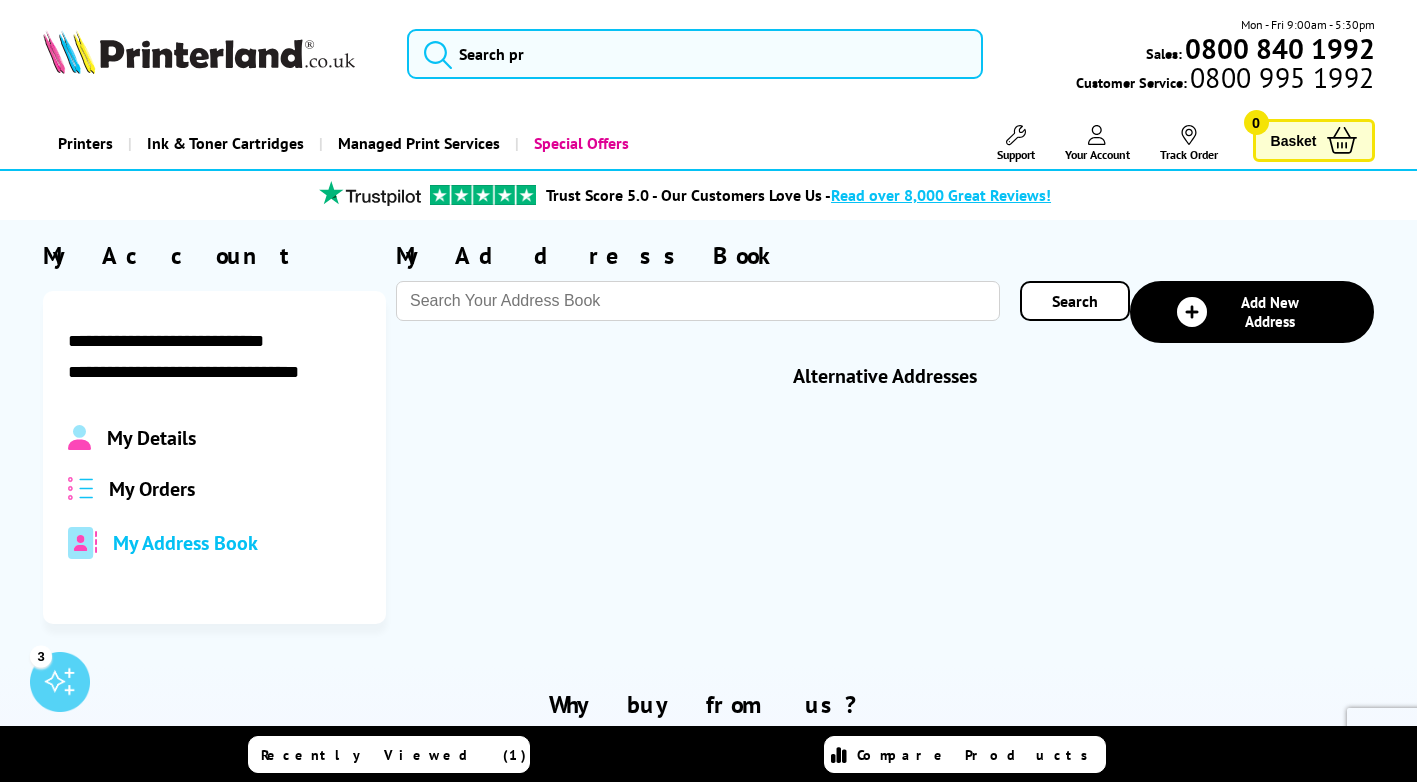 click at bounding box center (199, 52) 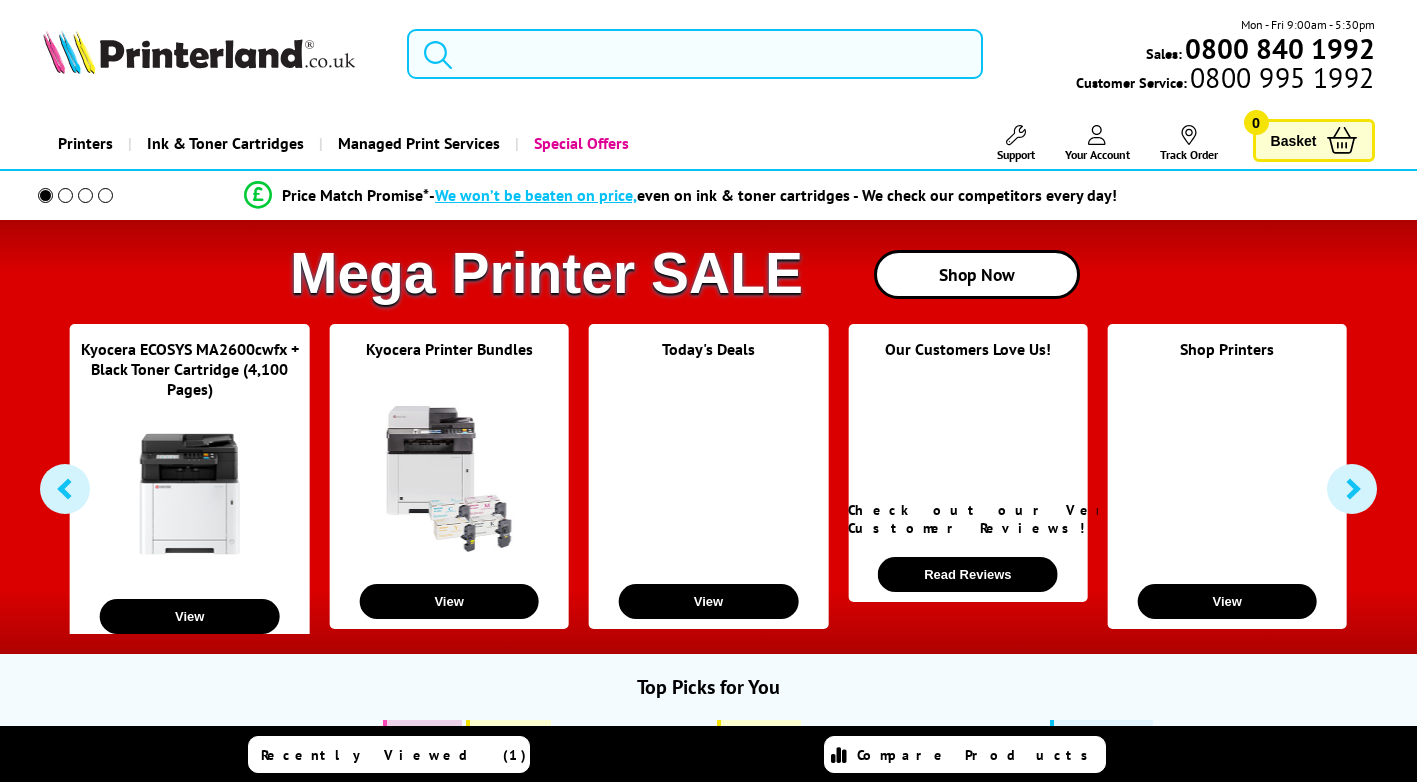scroll, scrollTop: 0, scrollLeft: 0, axis: both 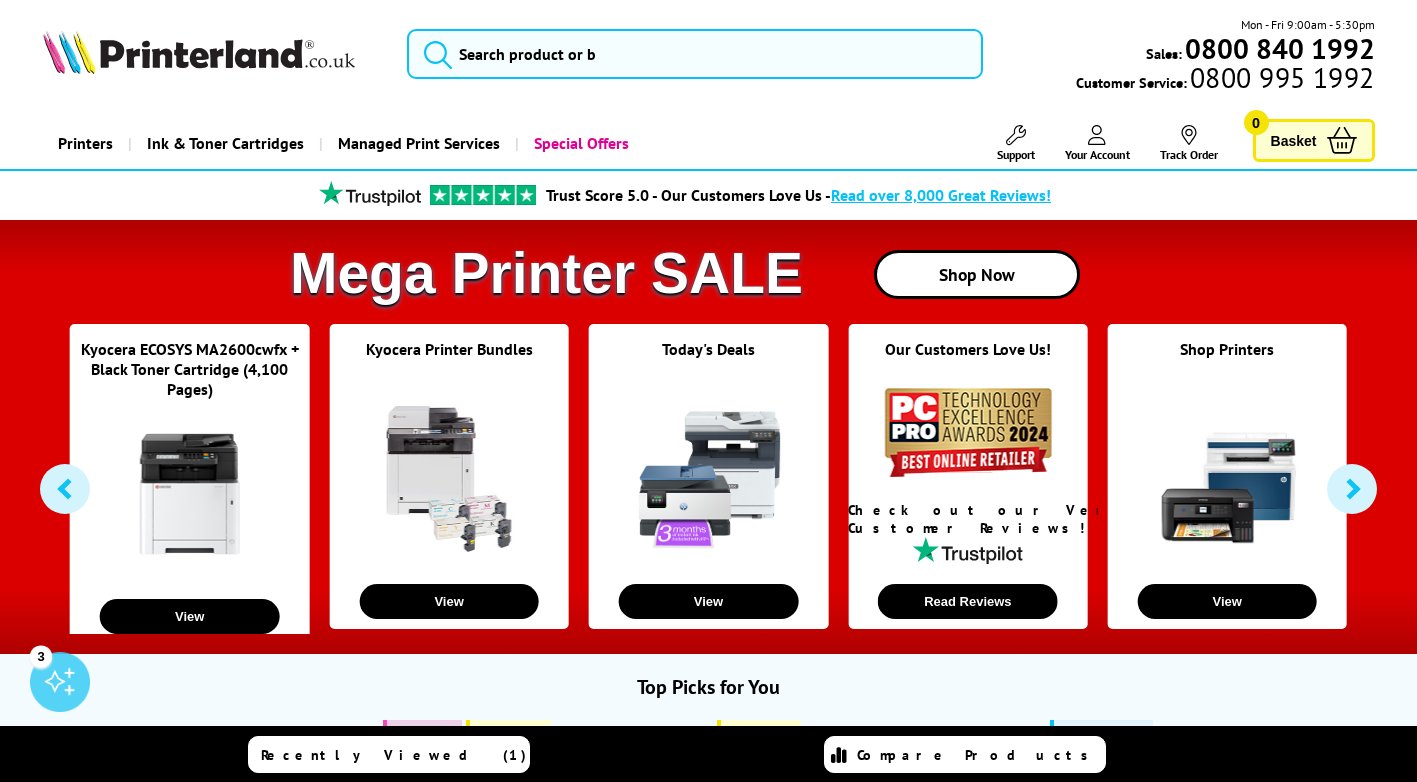 click on "Support" at bounding box center [1016, 154] 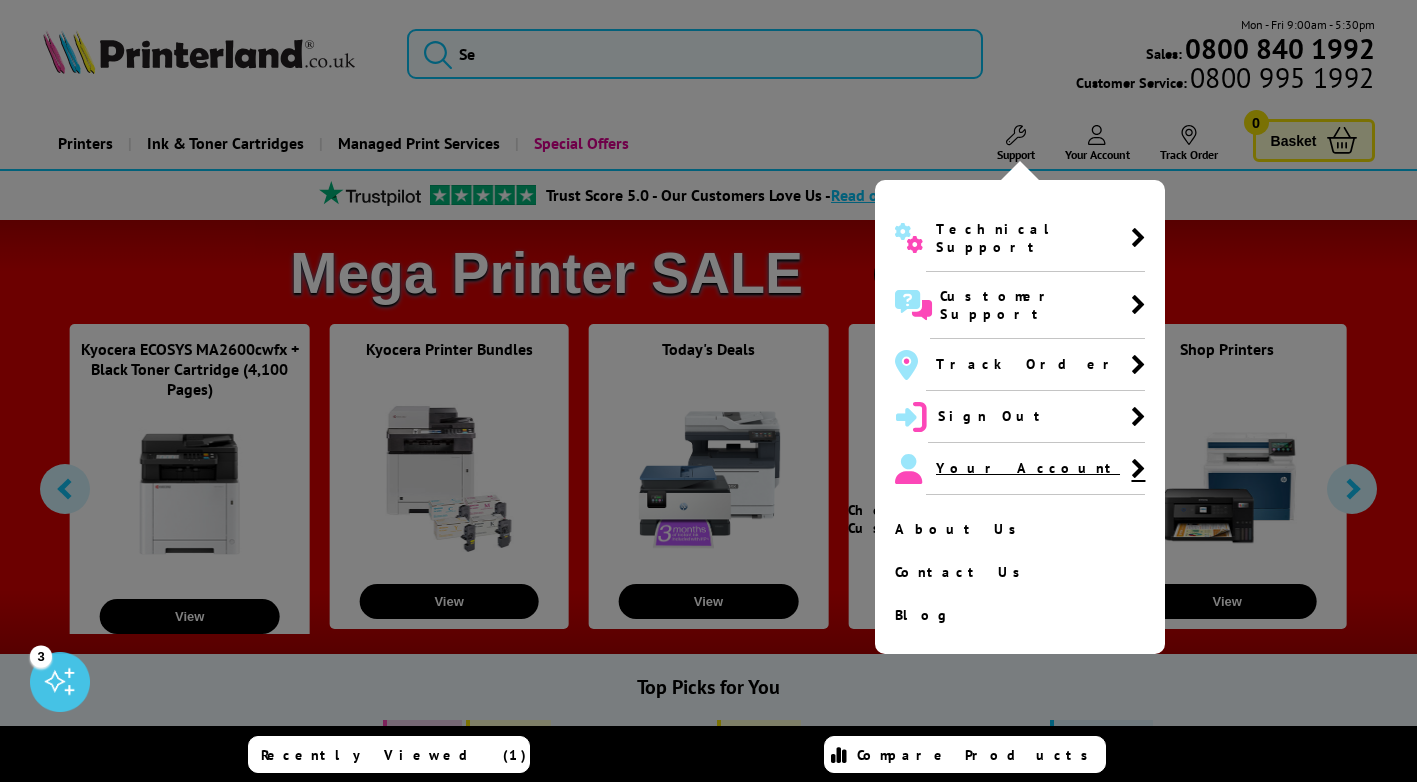 click on "Your Account" at bounding box center (1035, 469) 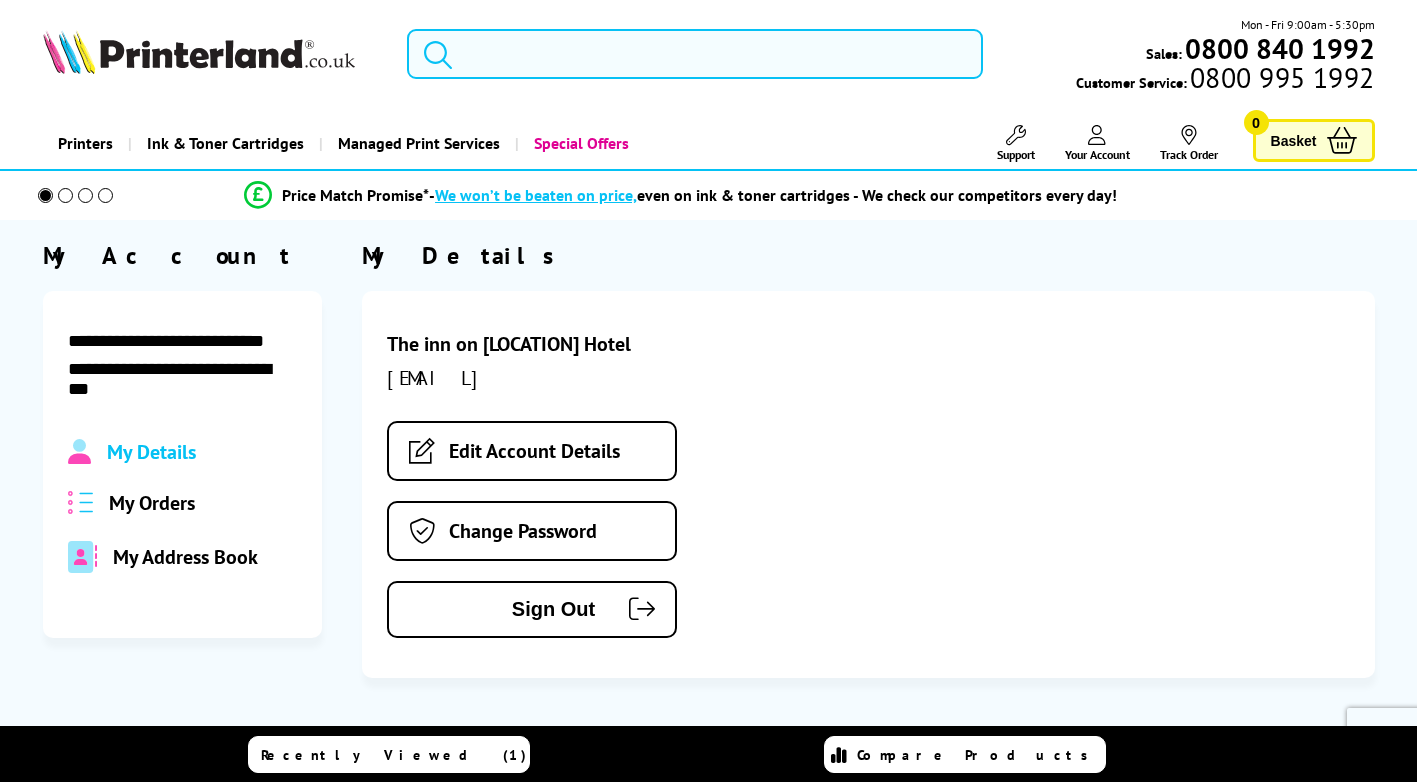 scroll, scrollTop: 0, scrollLeft: 0, axis: both 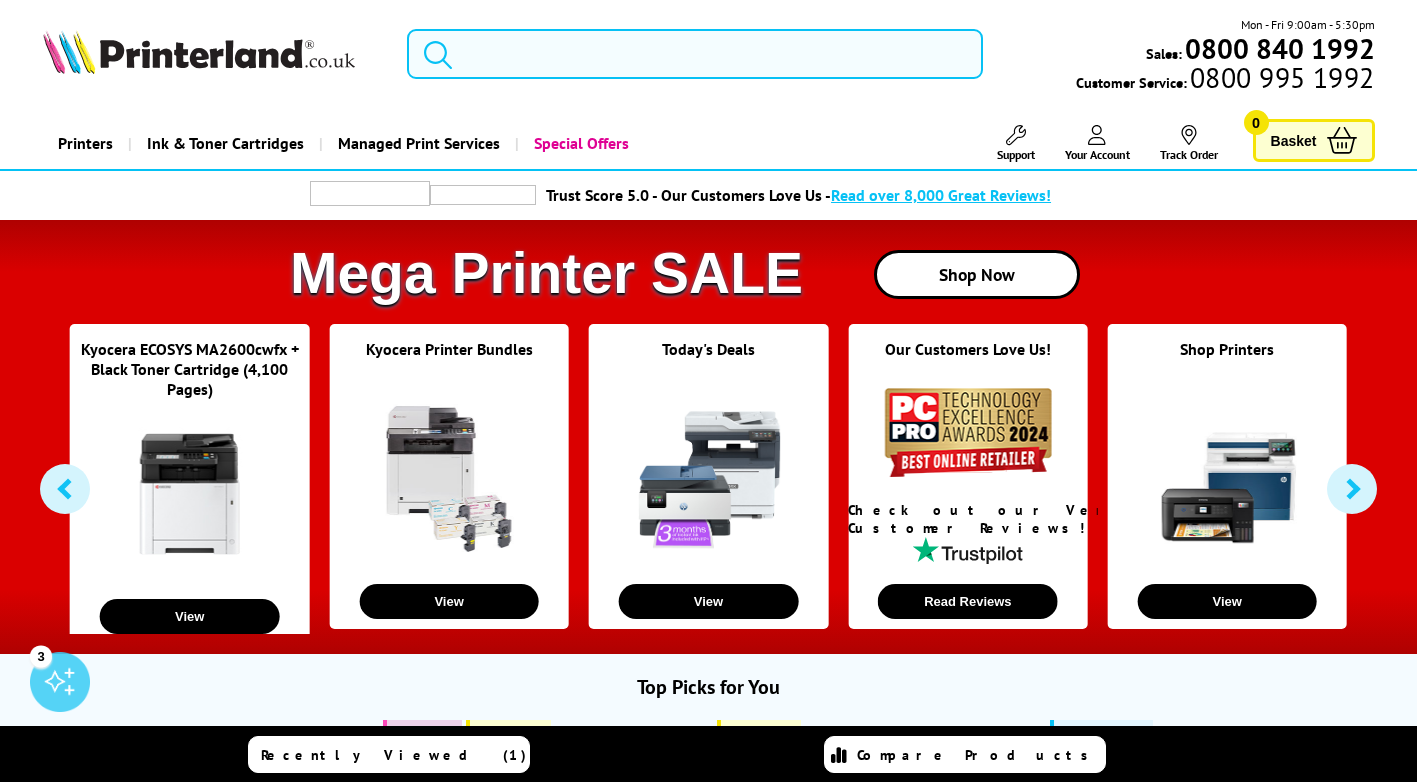 click on "Support" at bounding box center [1016, 143] 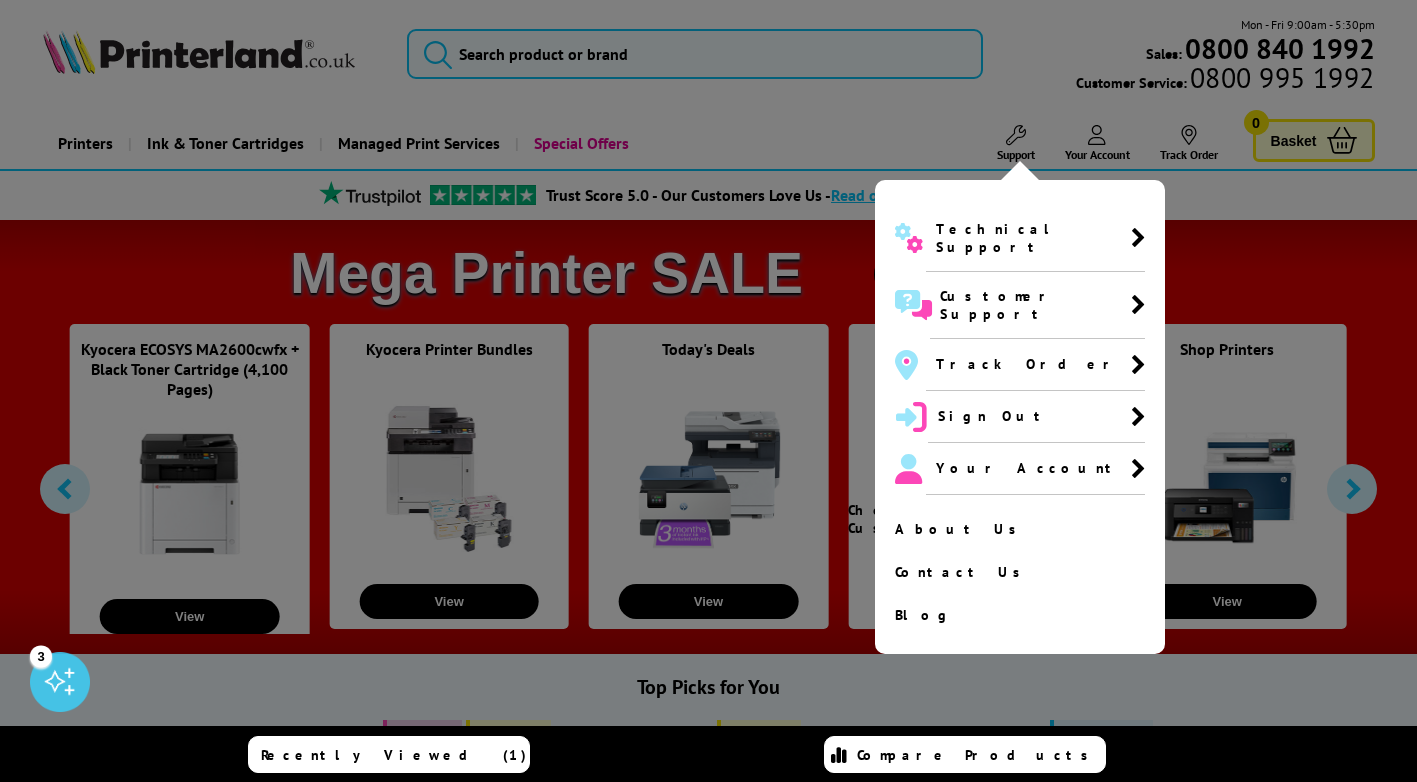 click on "Contact Us" at bounding box center (1020, 572) 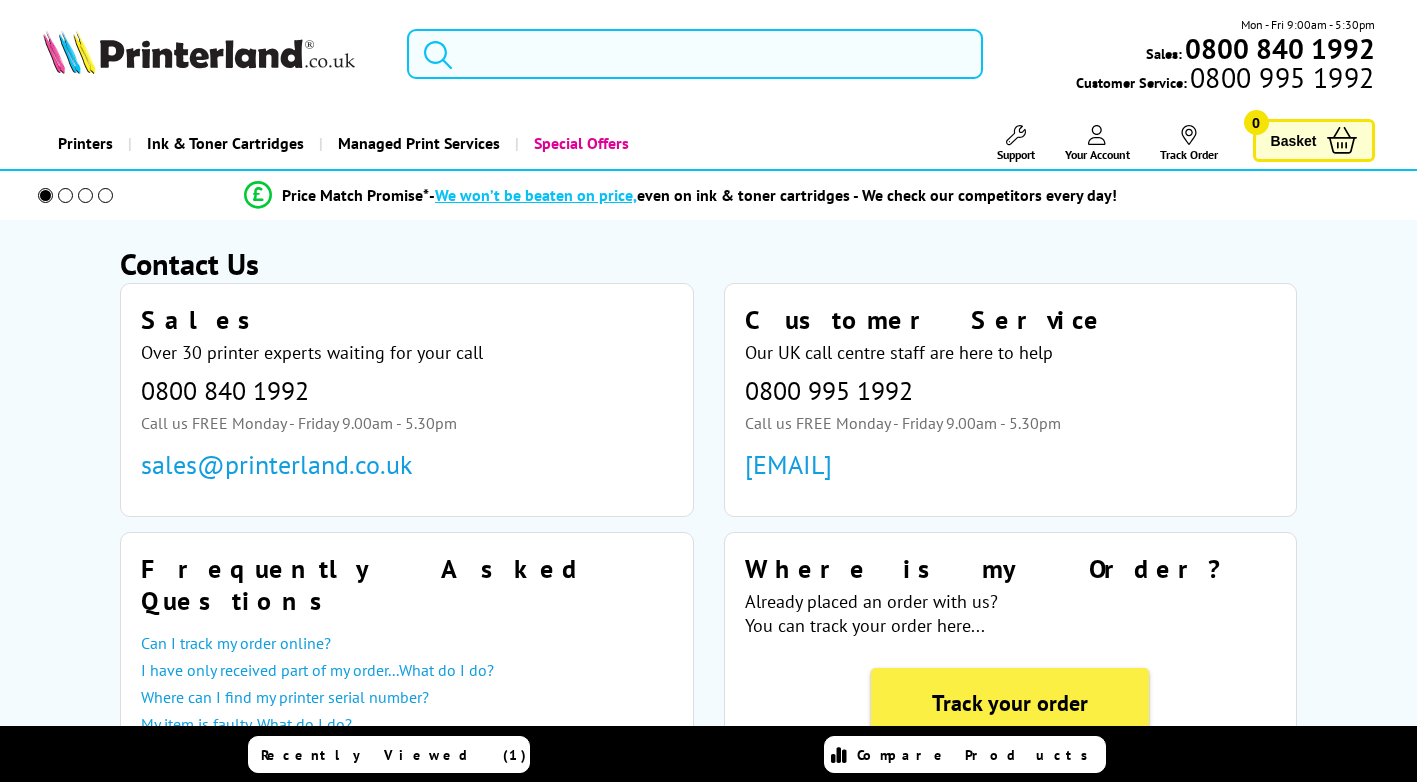 scroll, scrollTop: 0, scrollLeft: 0, axis: both 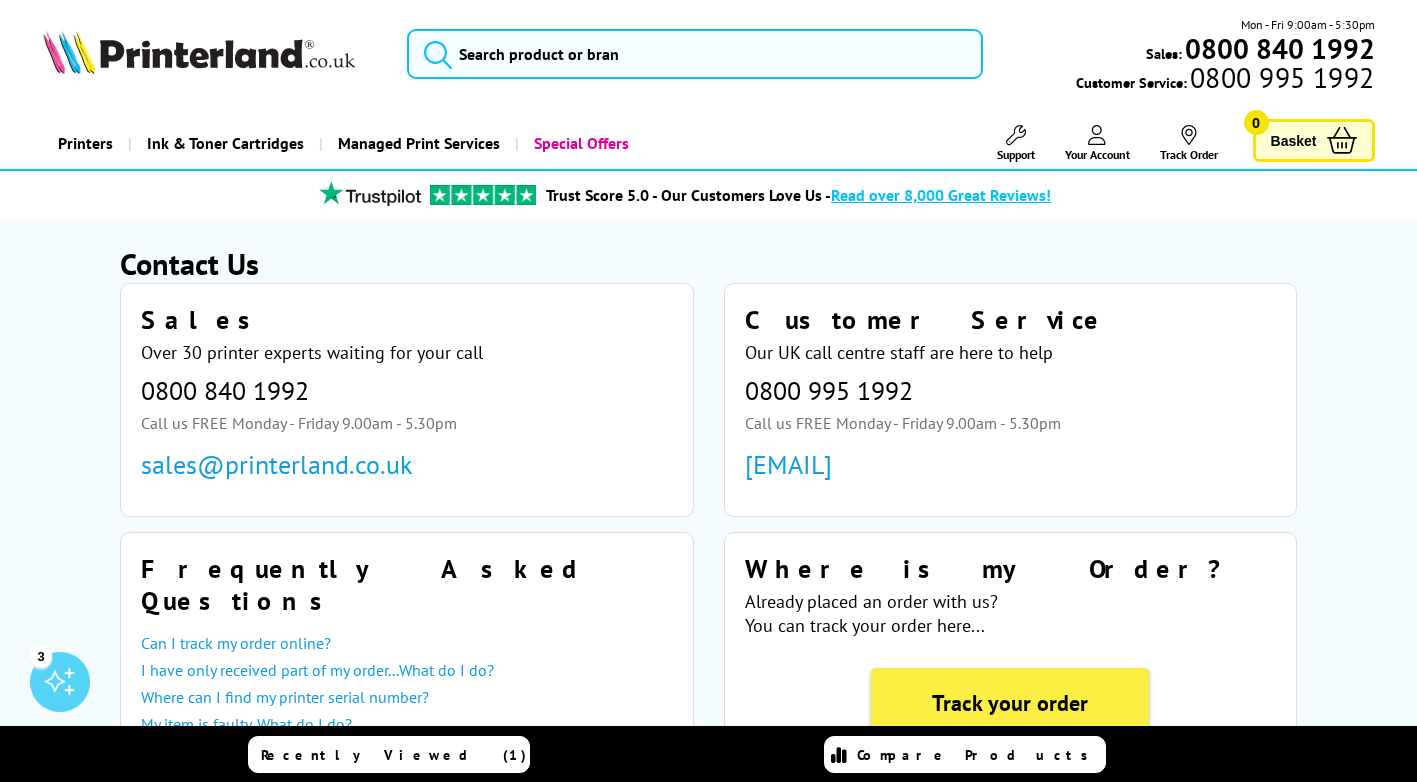 click on "[EMAIL]" at bounding box center (1010, 465) 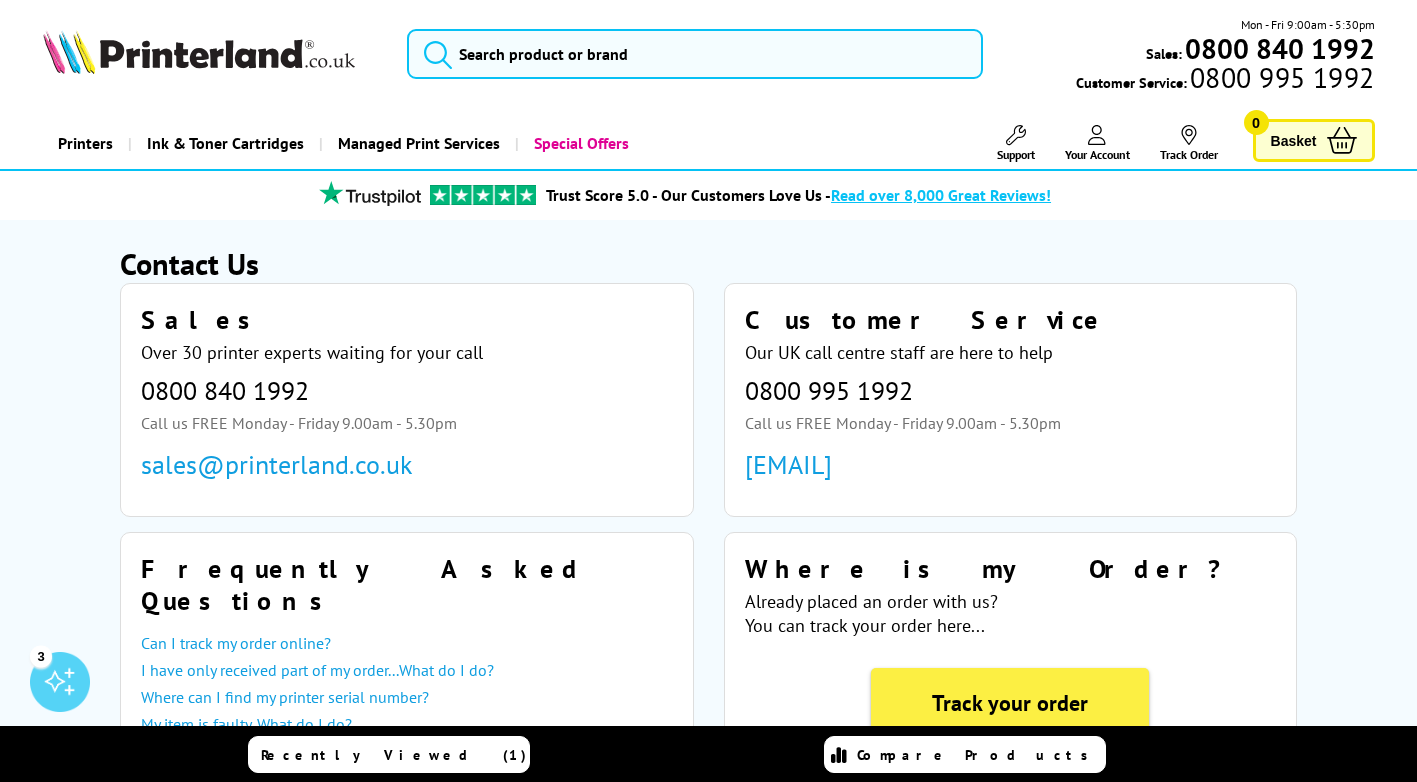 click on "[EMAIL]" at bounding box center [1010, 465] 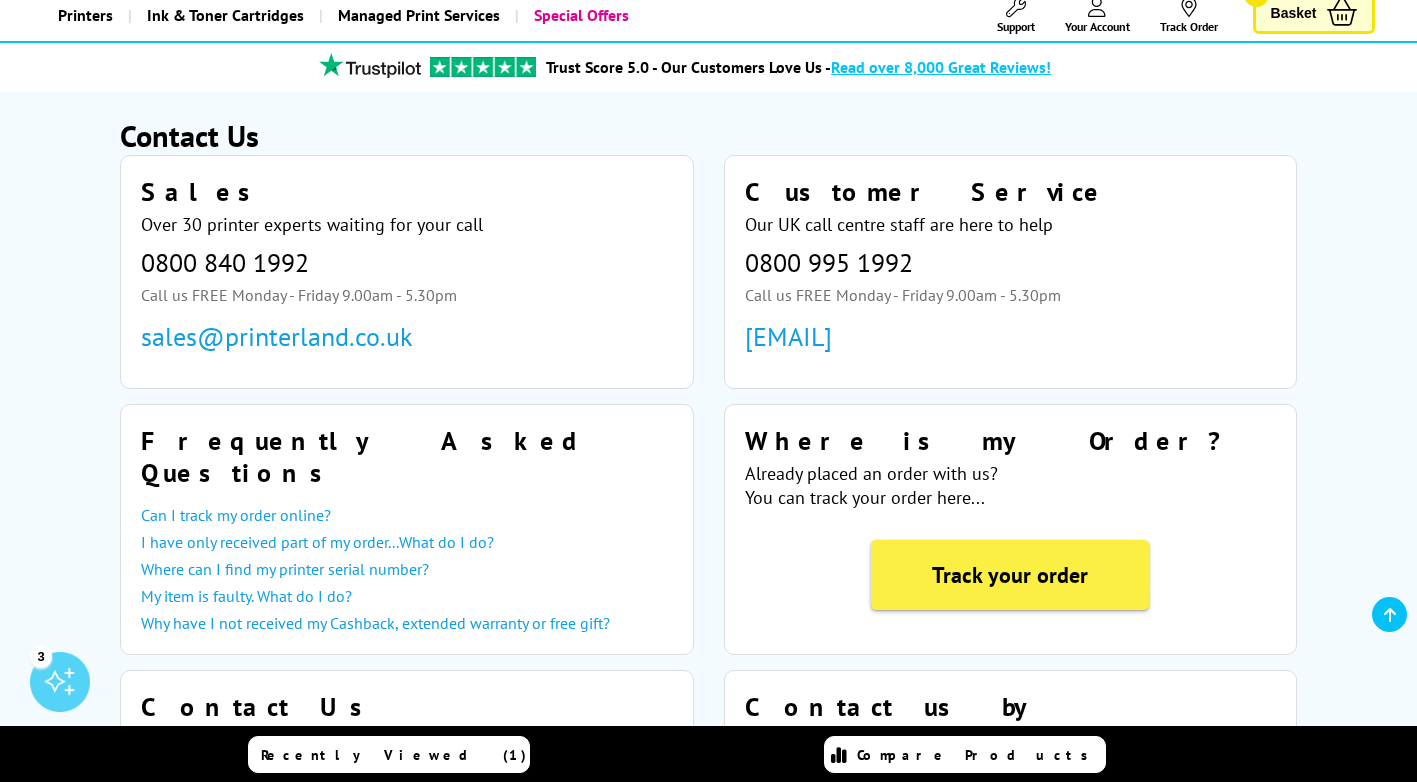 scroll, scrollTop: 0, scrollLeft: 0, axis: both 